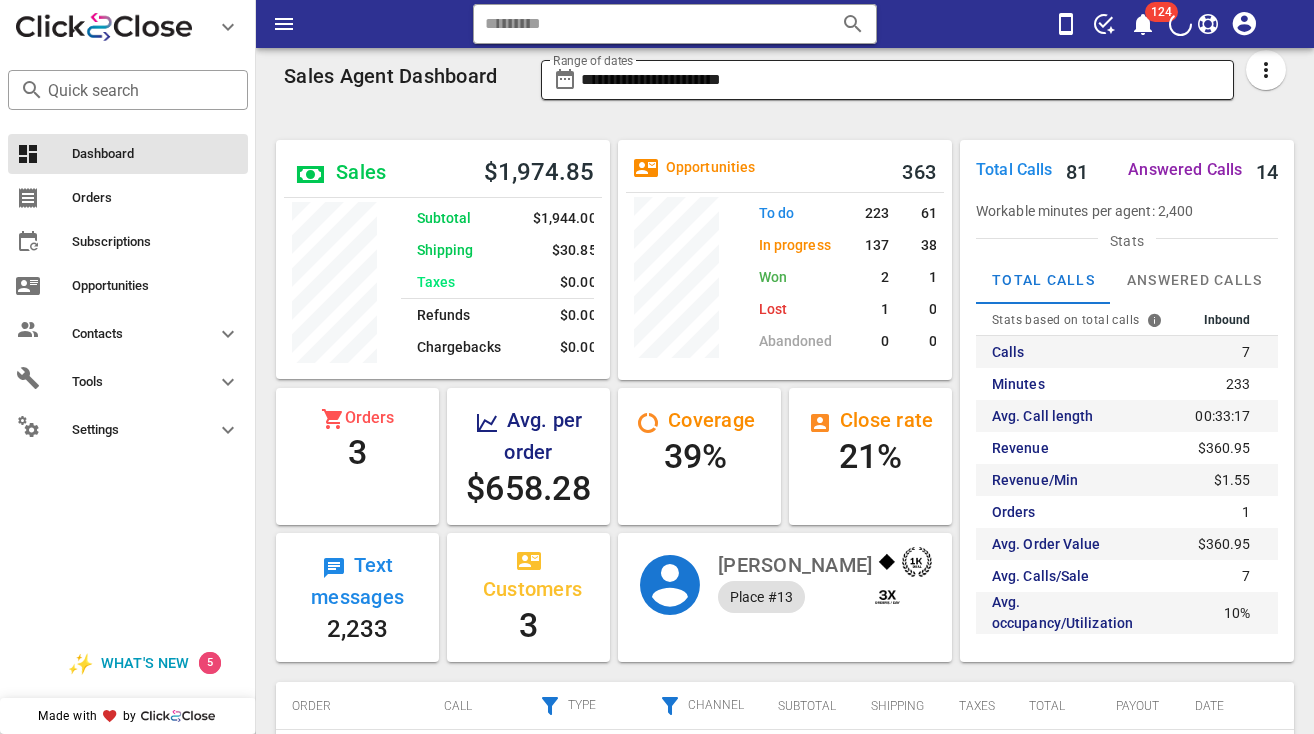 scroll, scrollTop: 0, scrollLeft: 0, axis: both 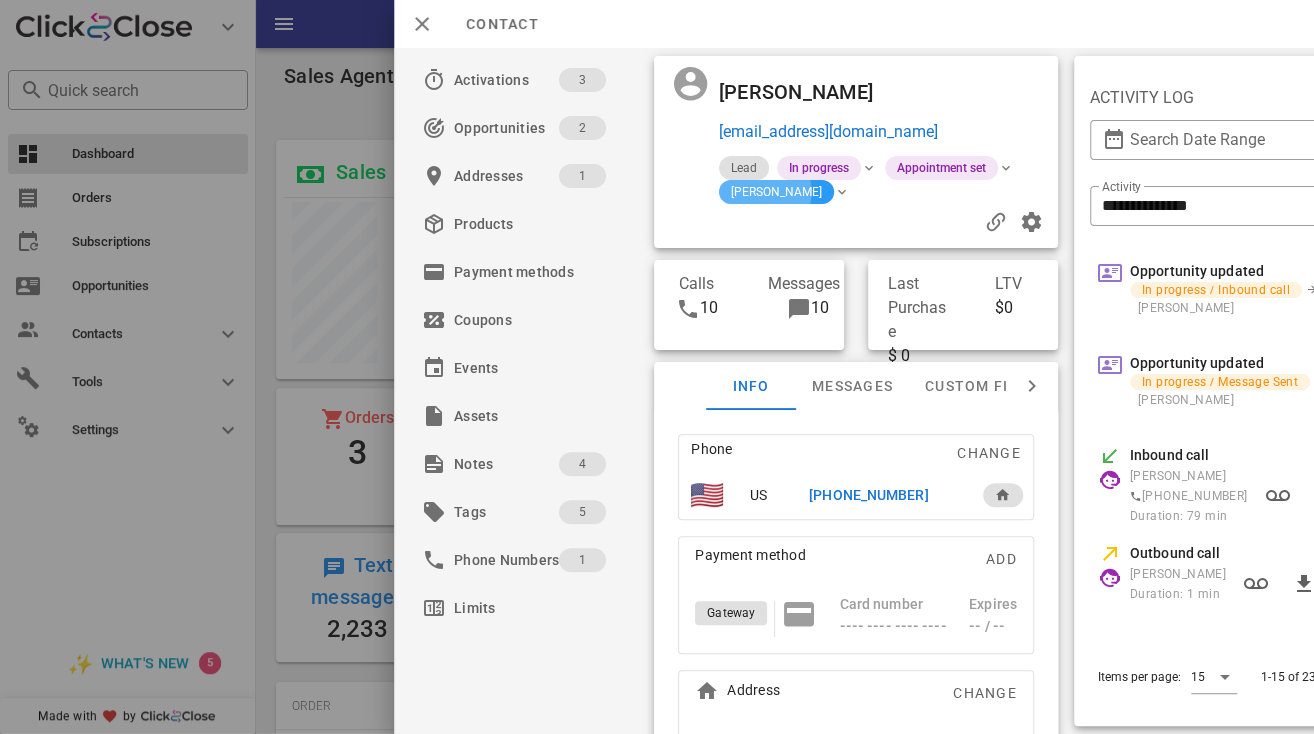 click on "[PERSON_NAME]" at bounding box center (776, 192) 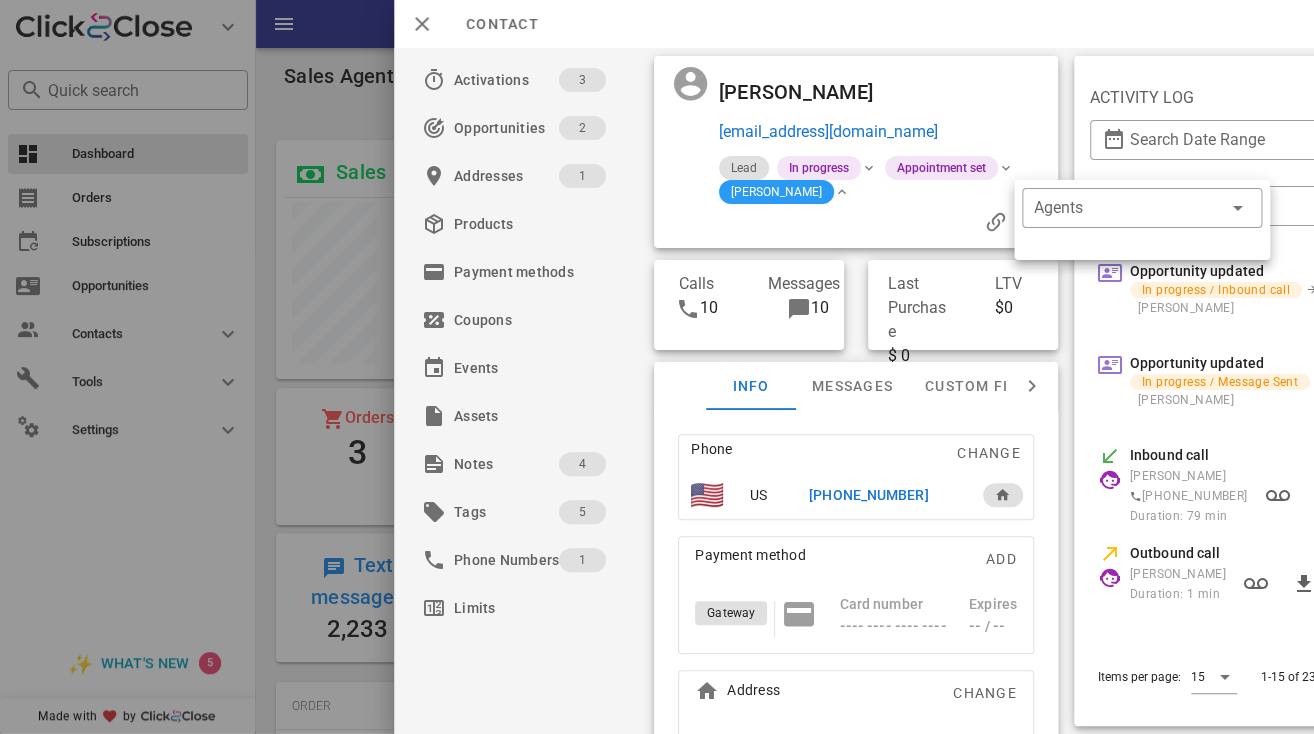 click on "[PERSON_NAME]" at bounding box center [776, 192] 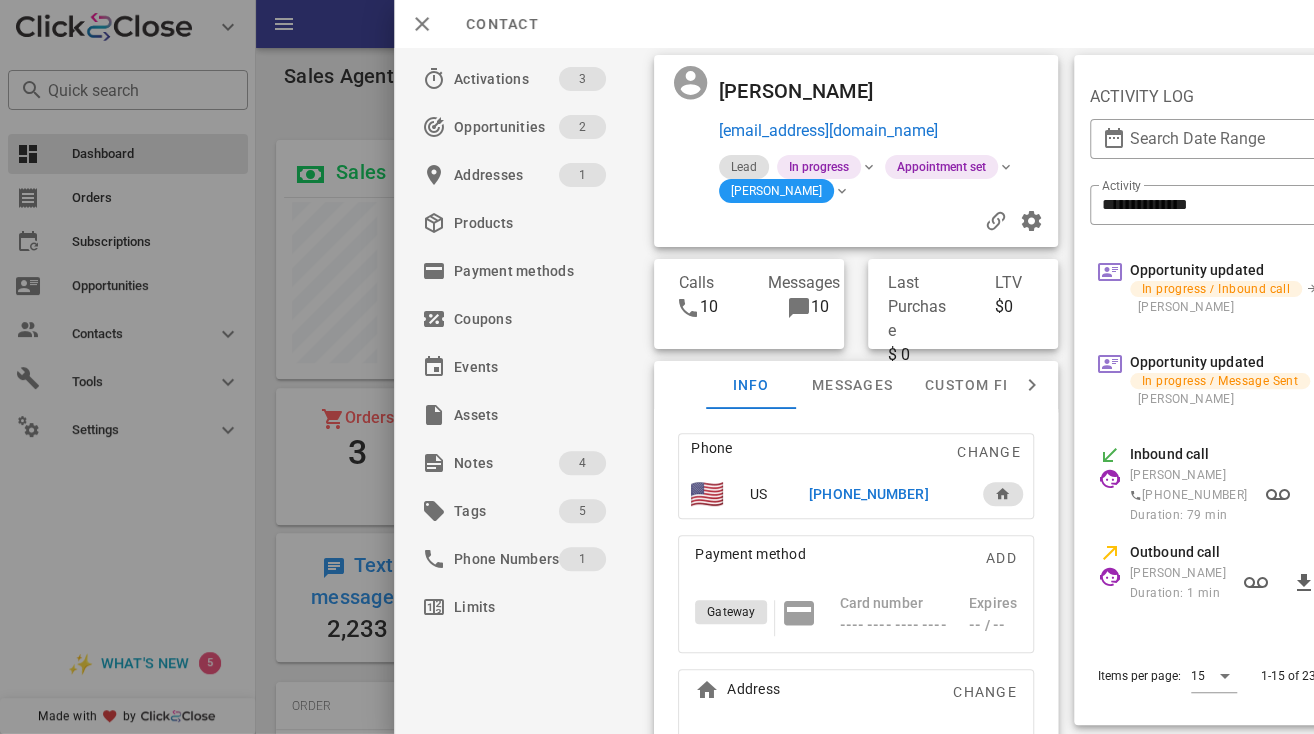 scroll, scrollTop: 1, scrollLeft: 357, axis: both 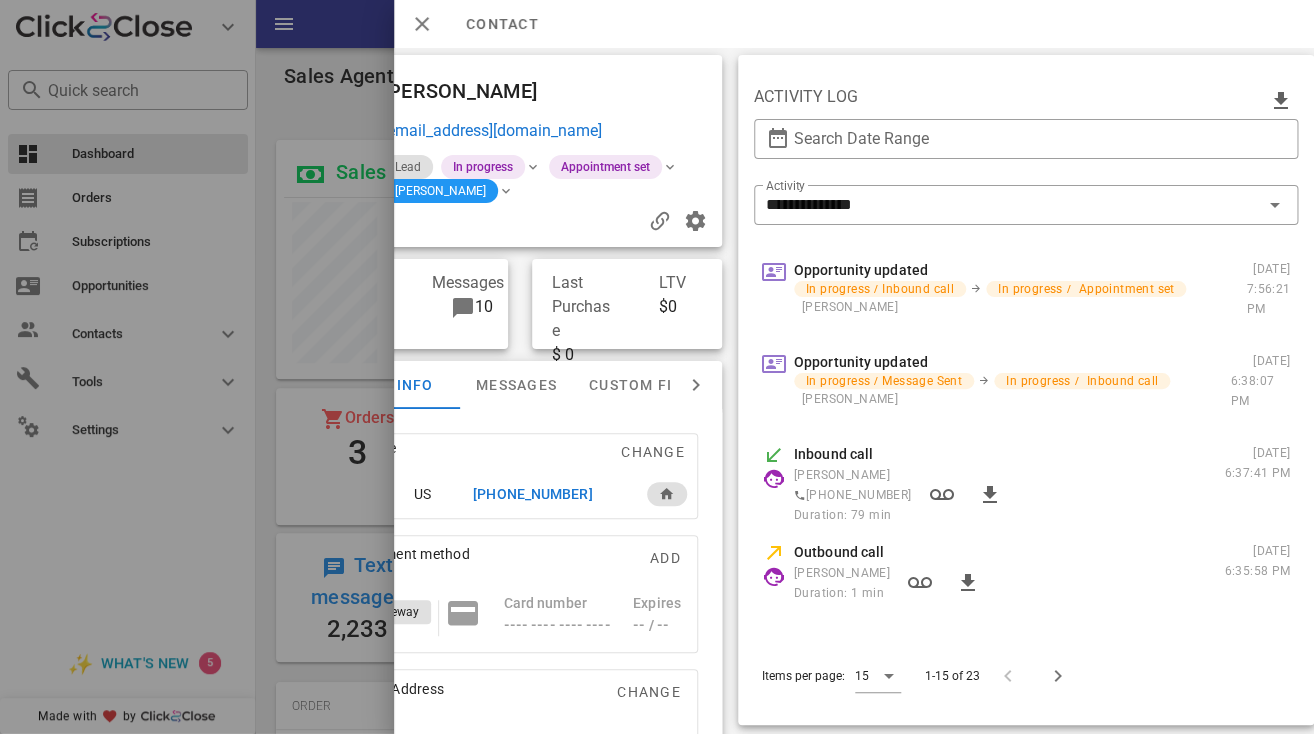 click on "**********" at bounding box center (1026, 218) 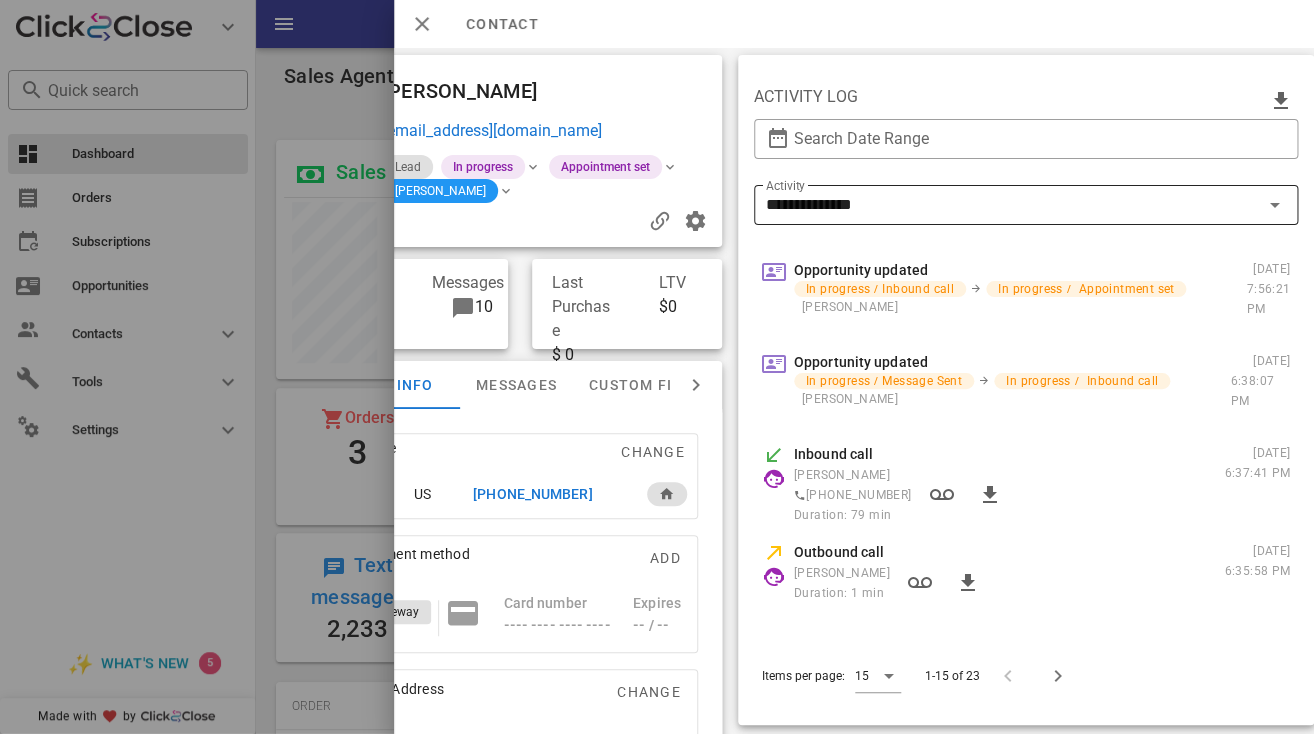 click on "**********" at bounding box center (1012, 205) 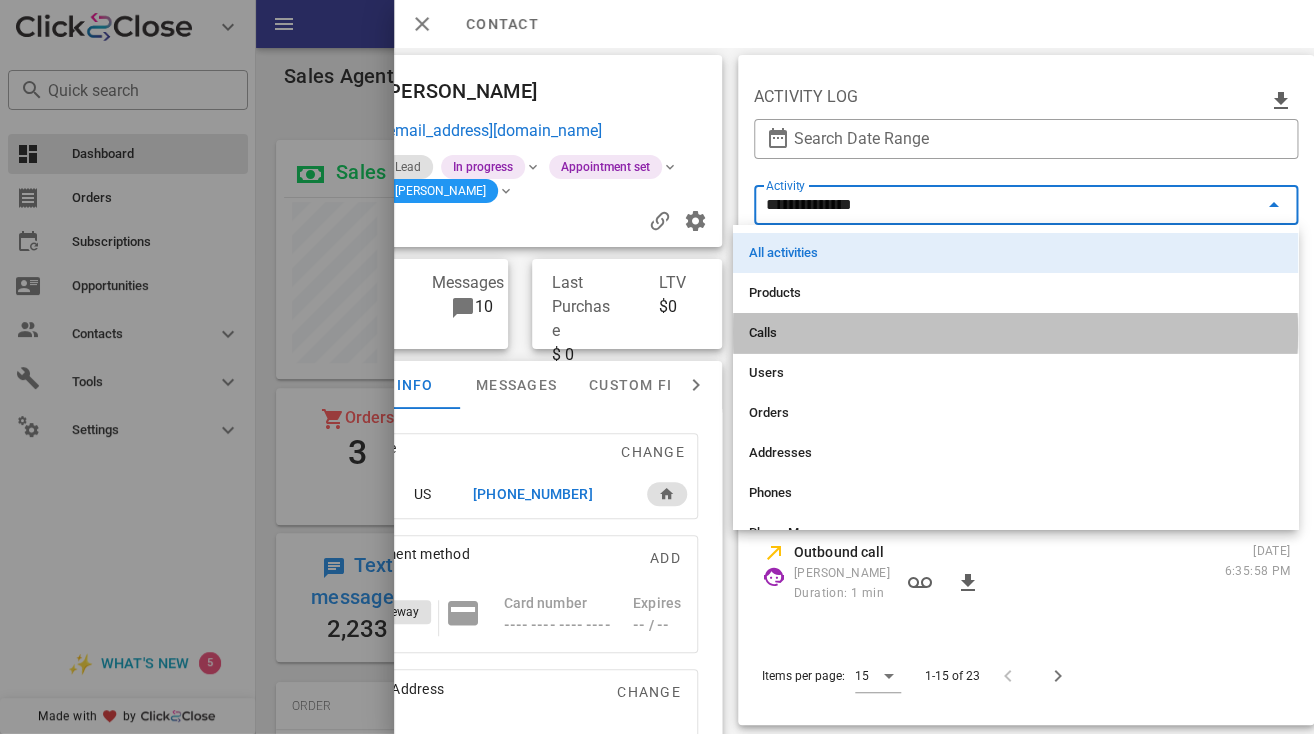 click on "Calls" at bounding box center [1015, 333] 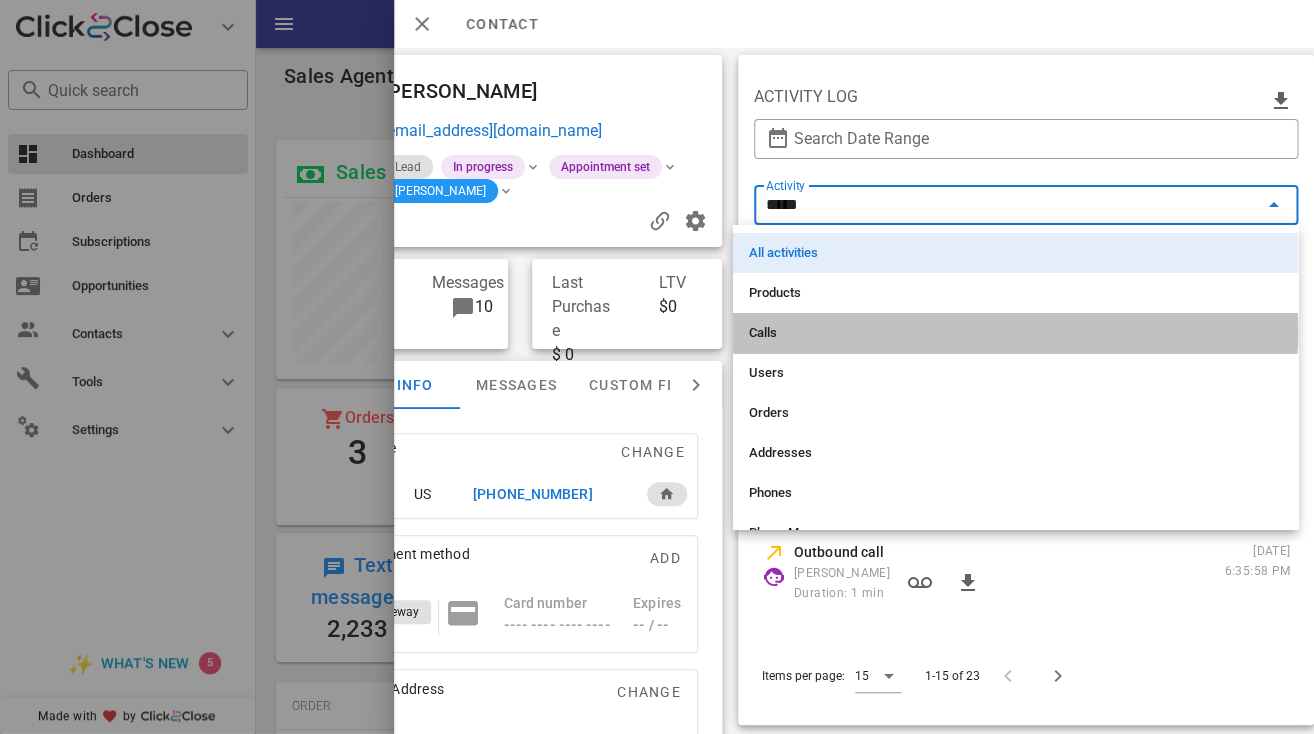 scroll, scrollTop: 1, scrollLeft: 0, axis: vertical 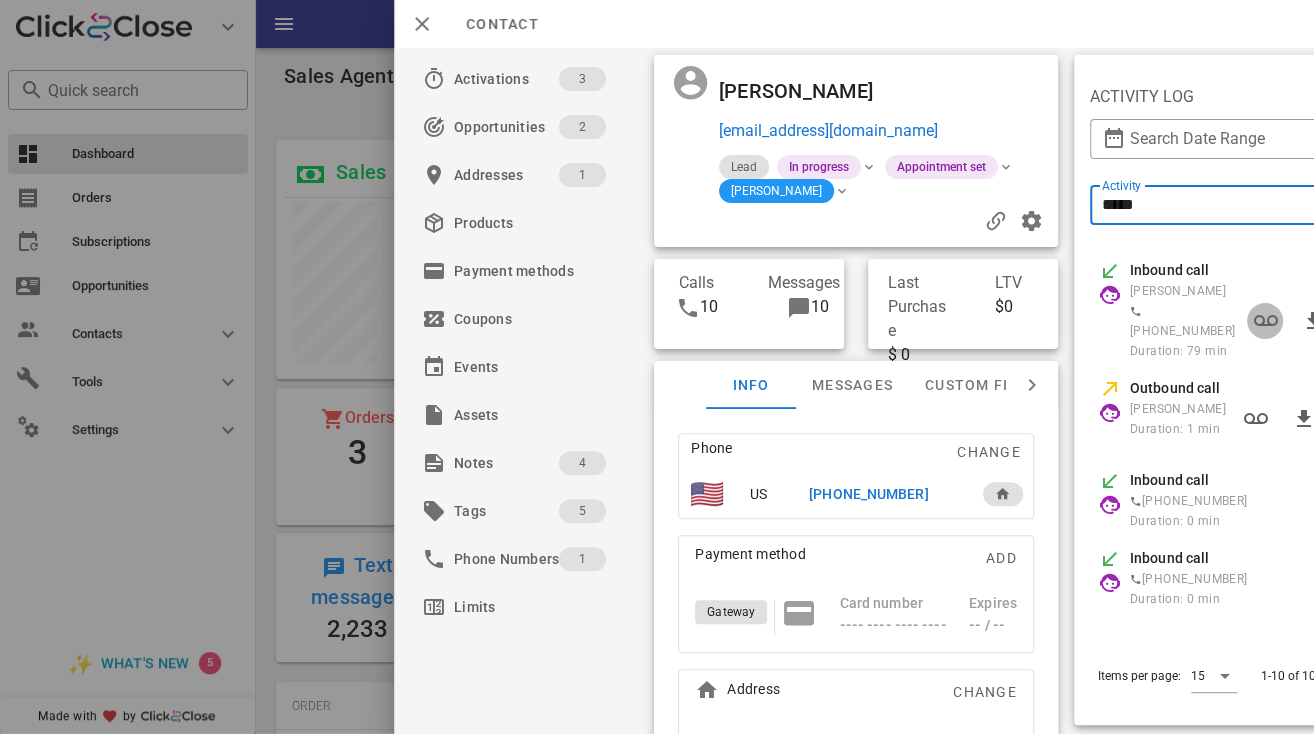 click at bounding box center [1266, 321] 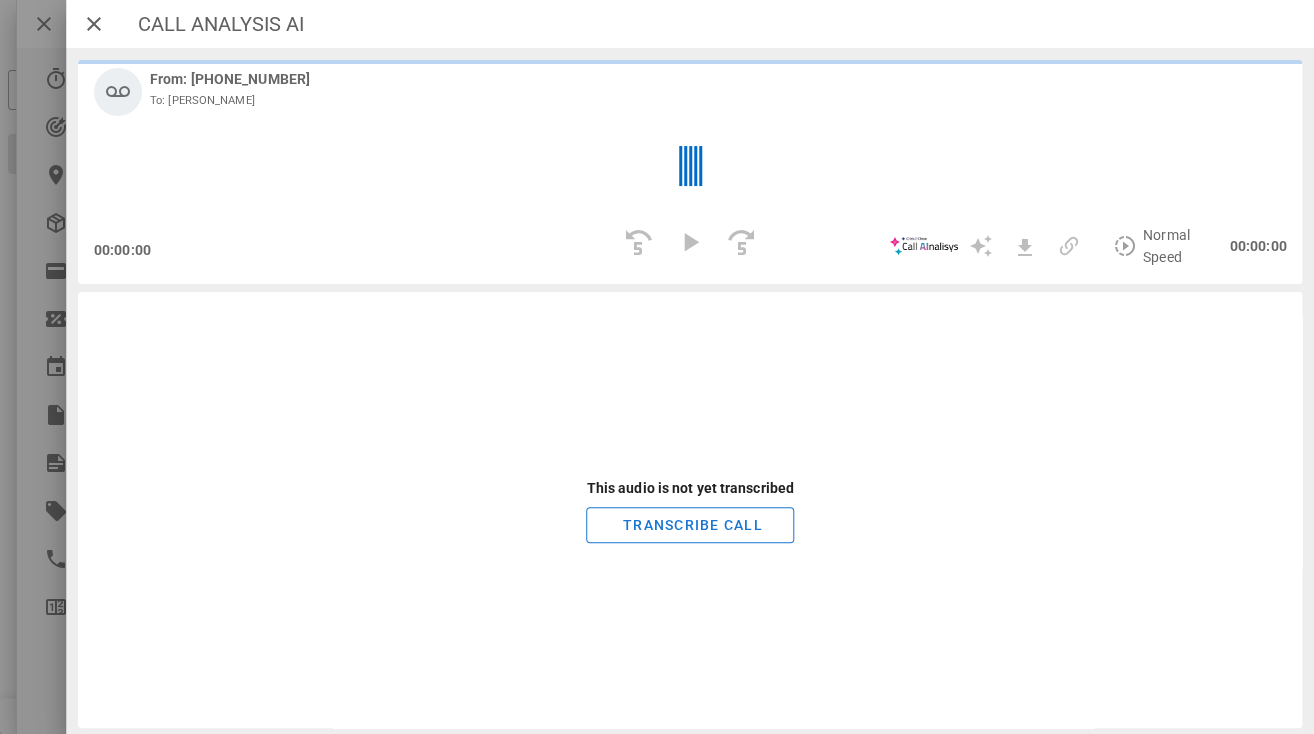 click on "This audio is not yet transcribed" at bounding box center (689, 488) 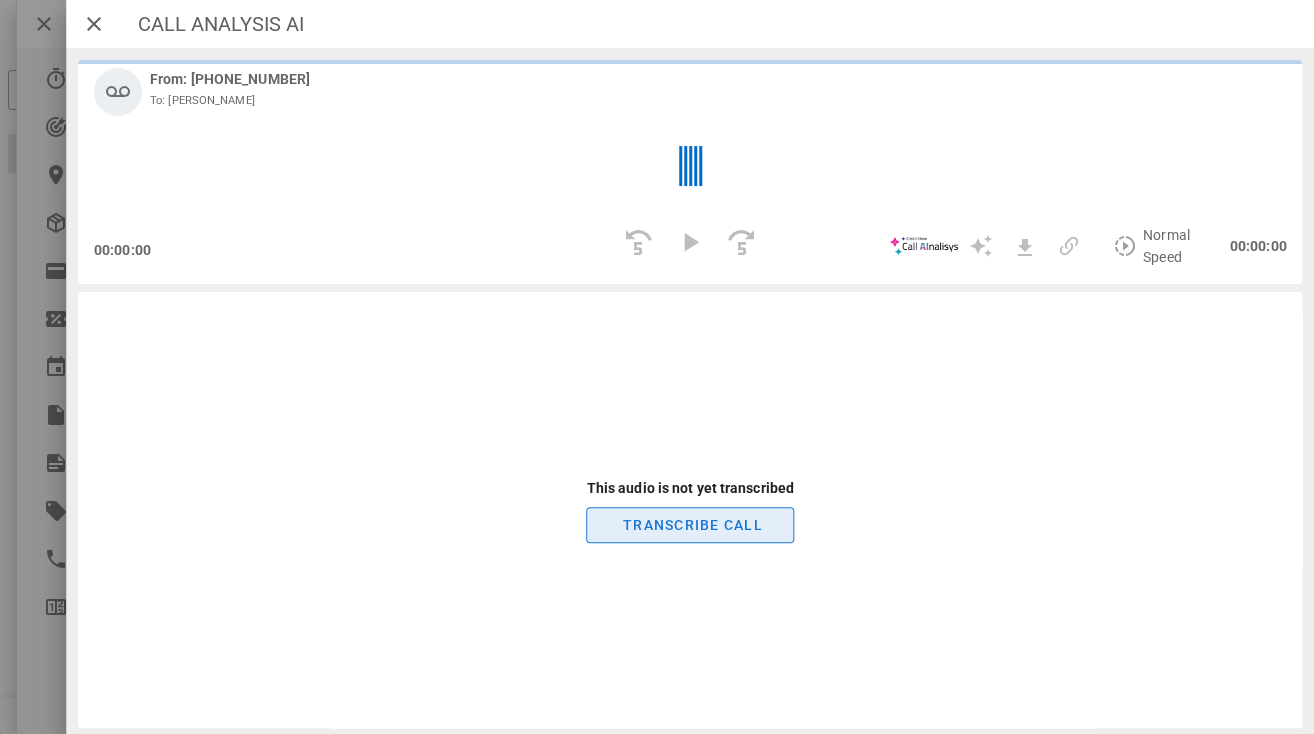 click on "TRANSCRIBE CALL" at bounding box center [691, 525] 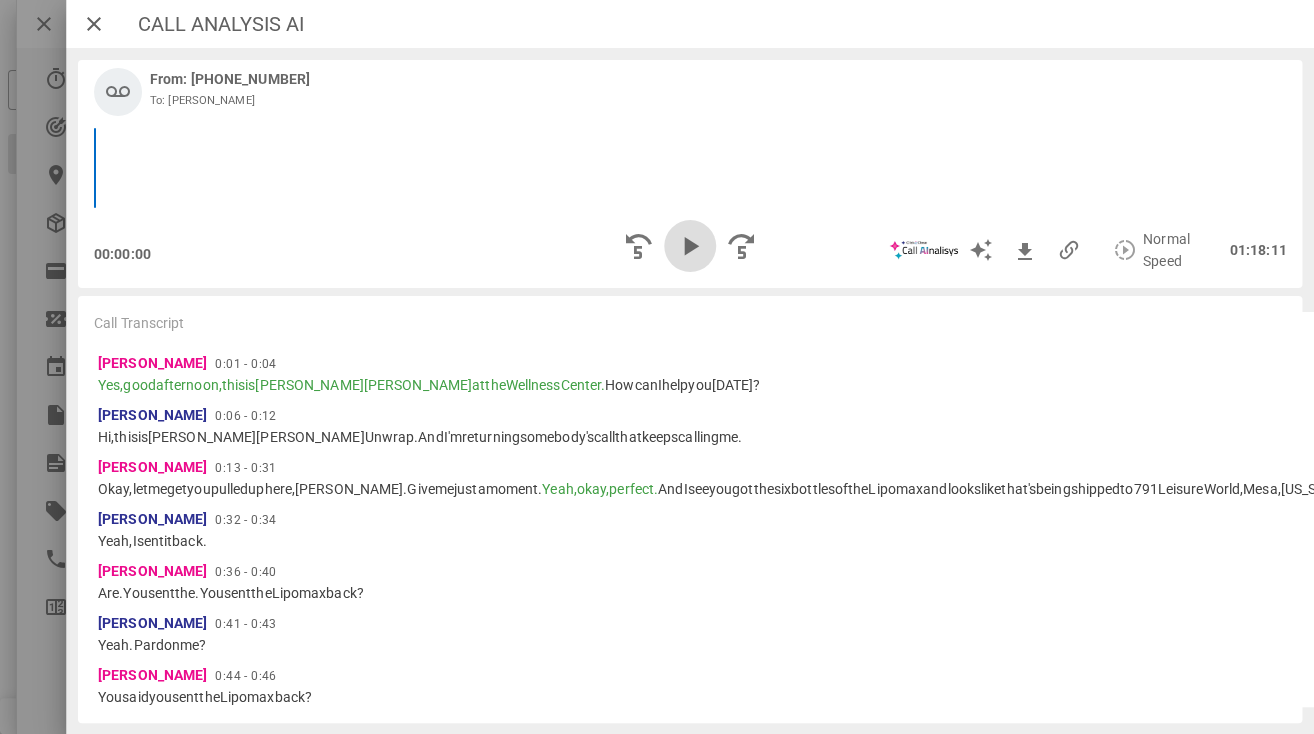 click at bounding box center [690, 246] 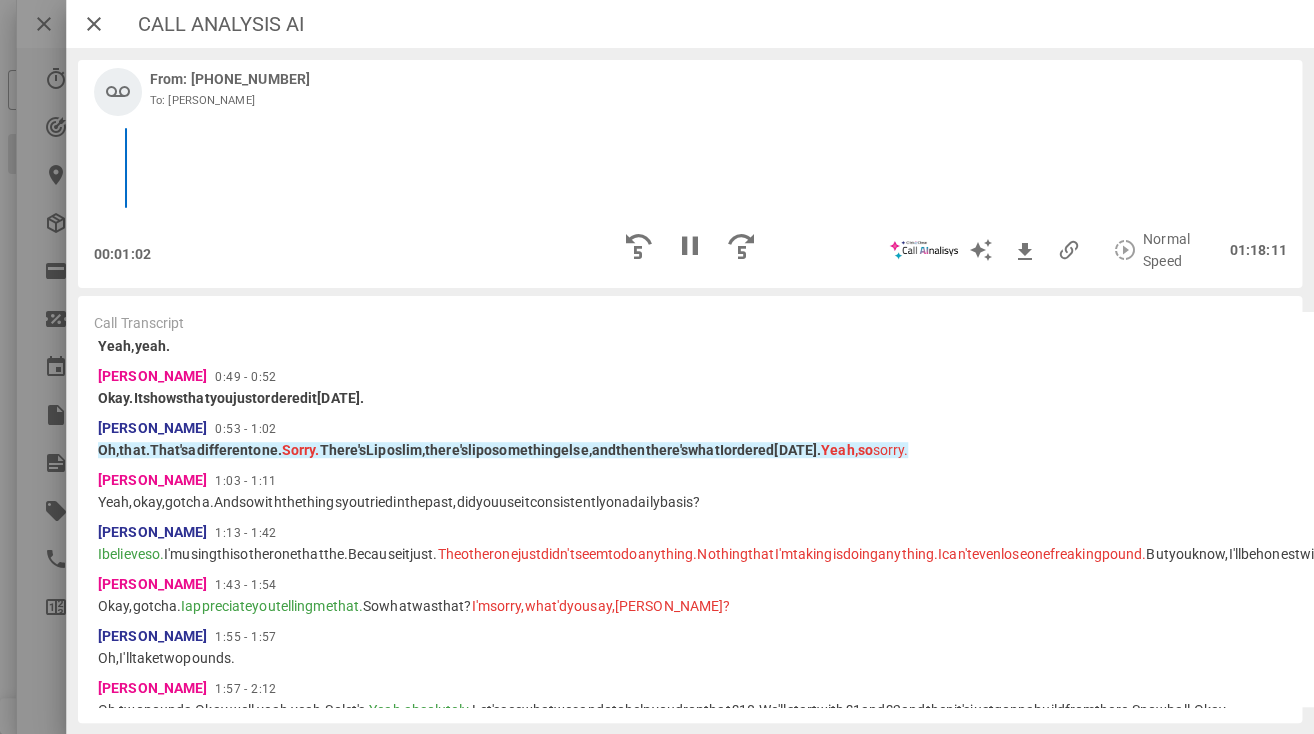 scroll, scrollTop: 436, scrollLeft: 0, axis: vertical 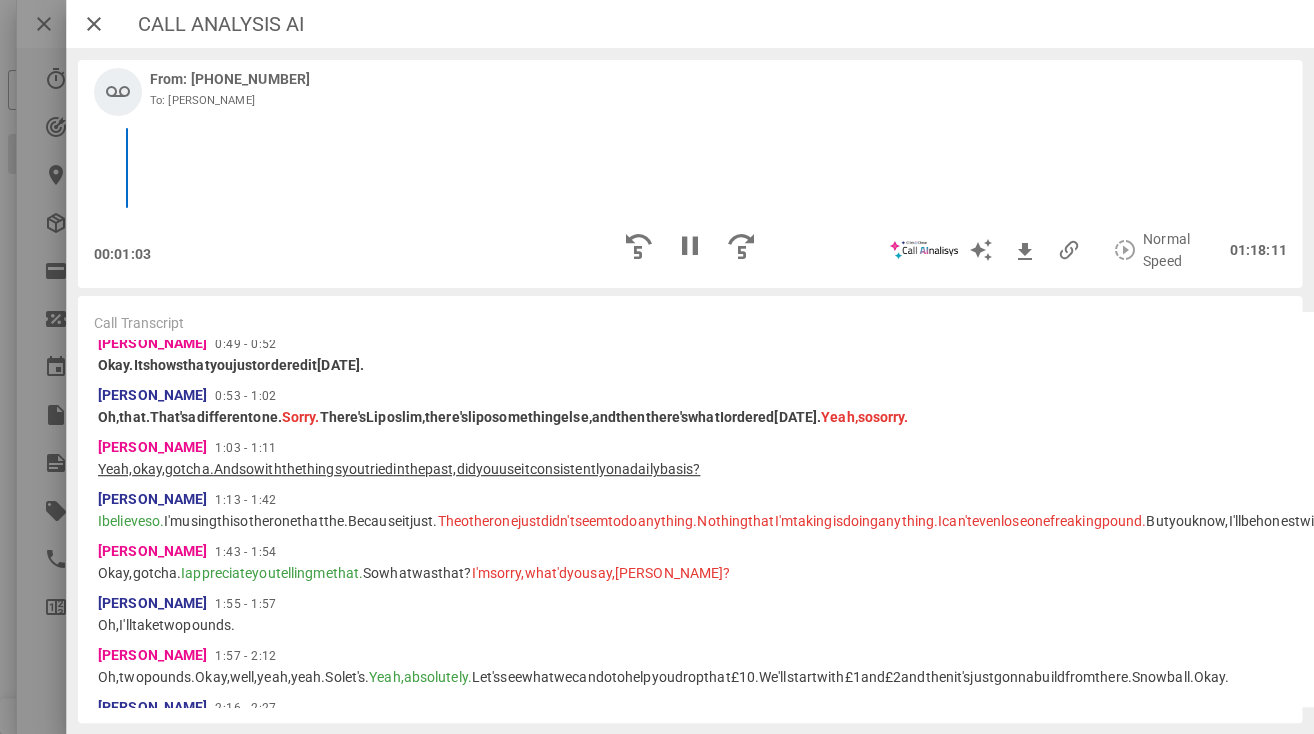 click on "past," at bounding box center (441, 469) 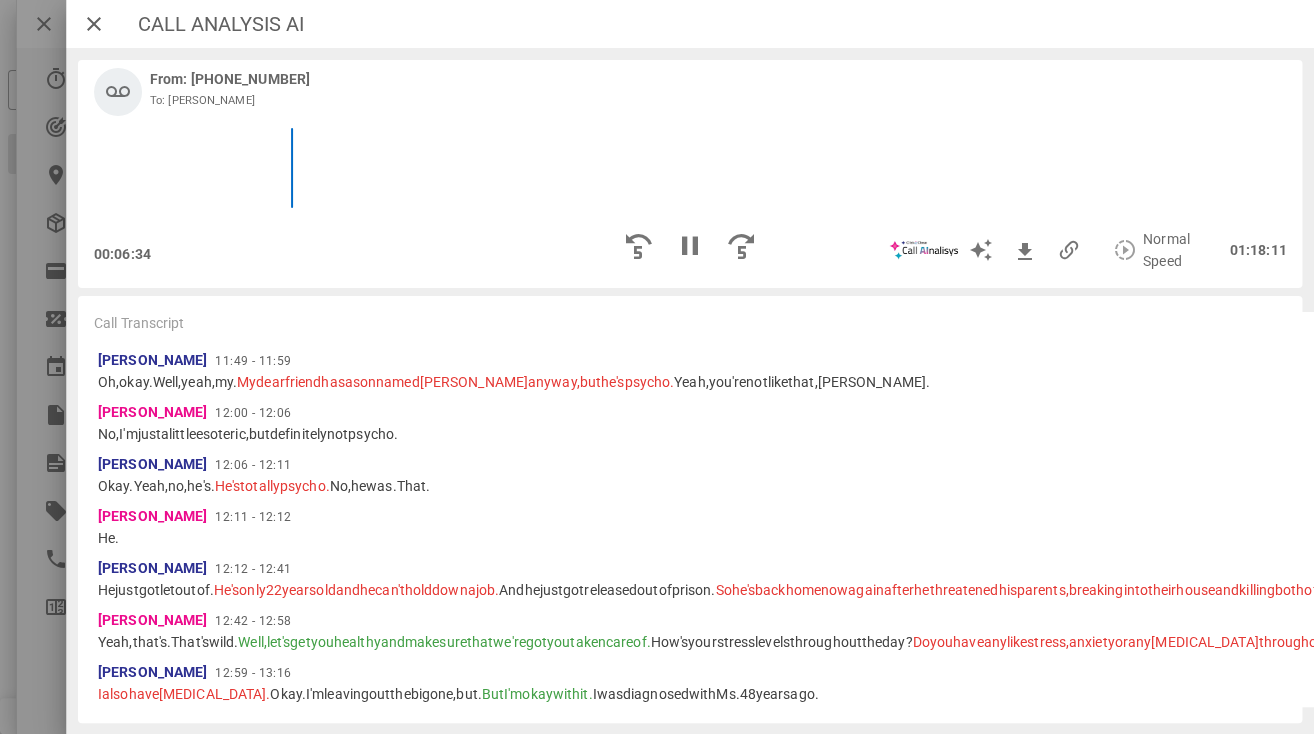 scroll, scrollTop: 2989, scrollLeft: 0, axis: vertical 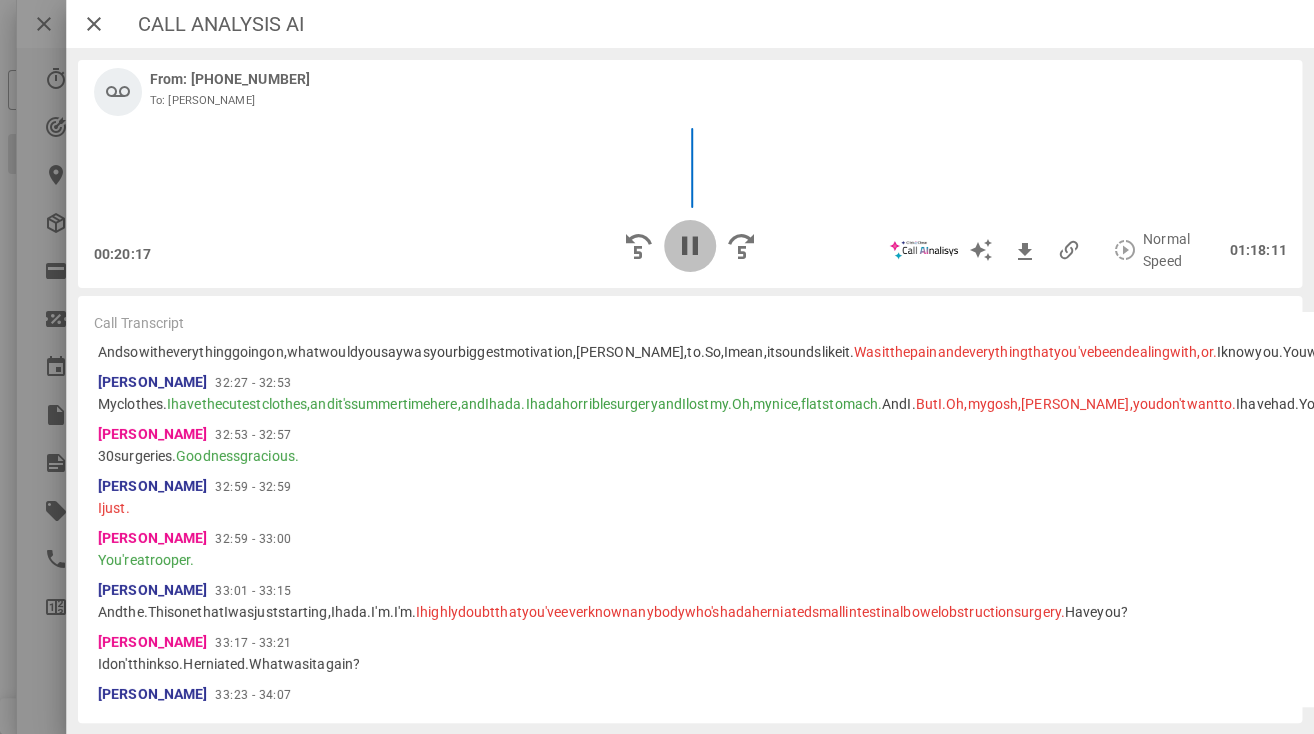 click at bounding box center (690, 246) 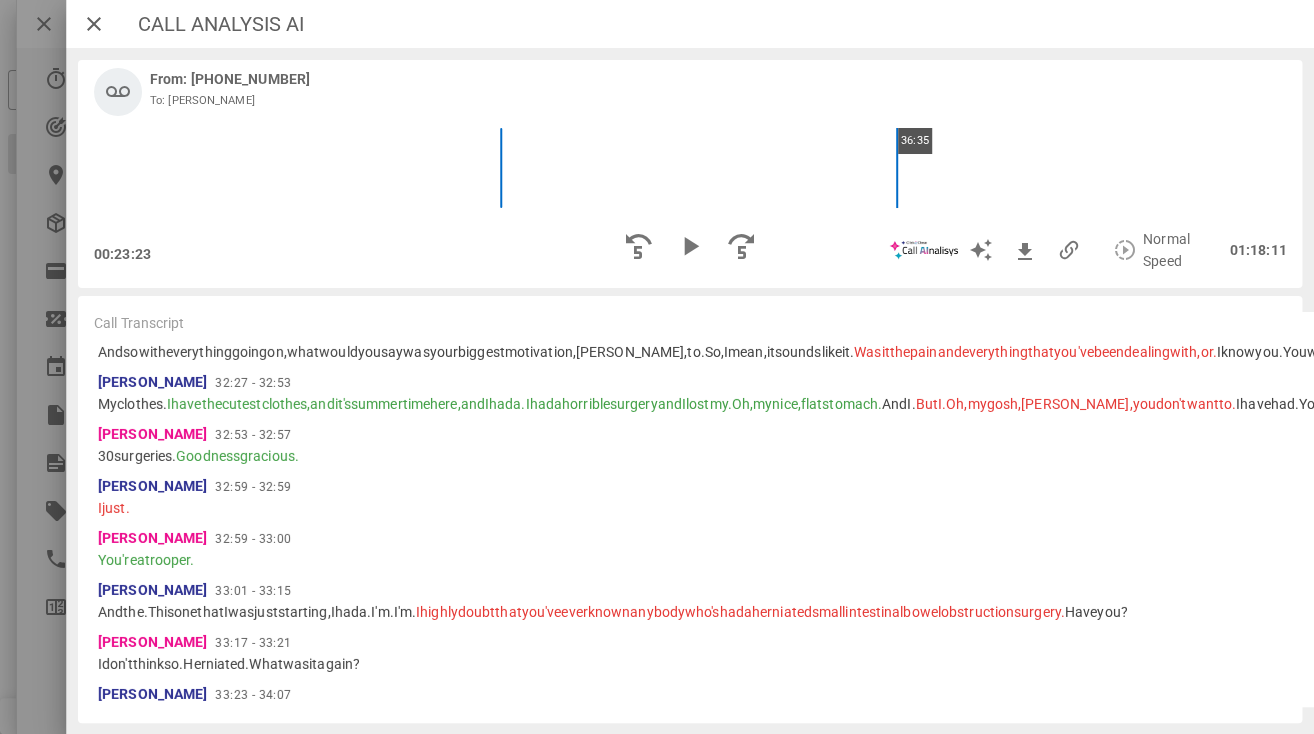 scroll, scrollTop: 0, scrollLeft: 295, axis: horizontal 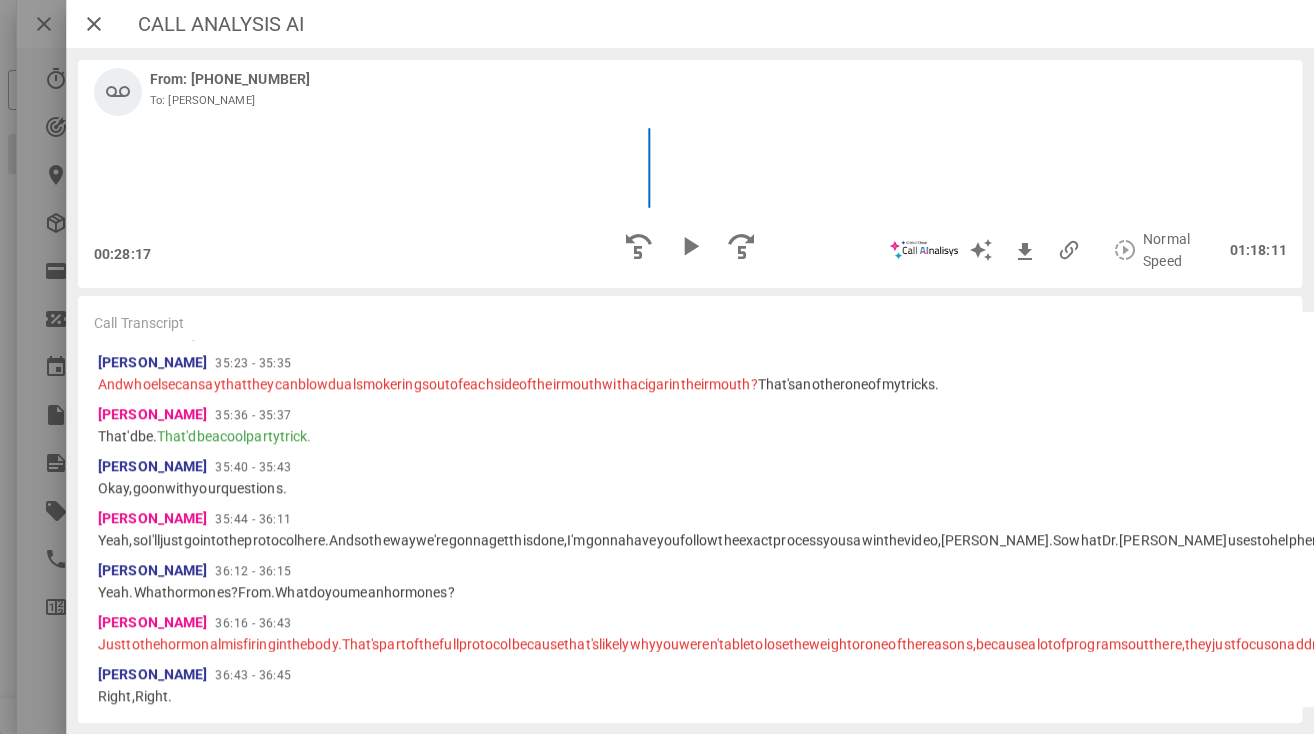 click on "mean," at bounding box center [1759, -2008] 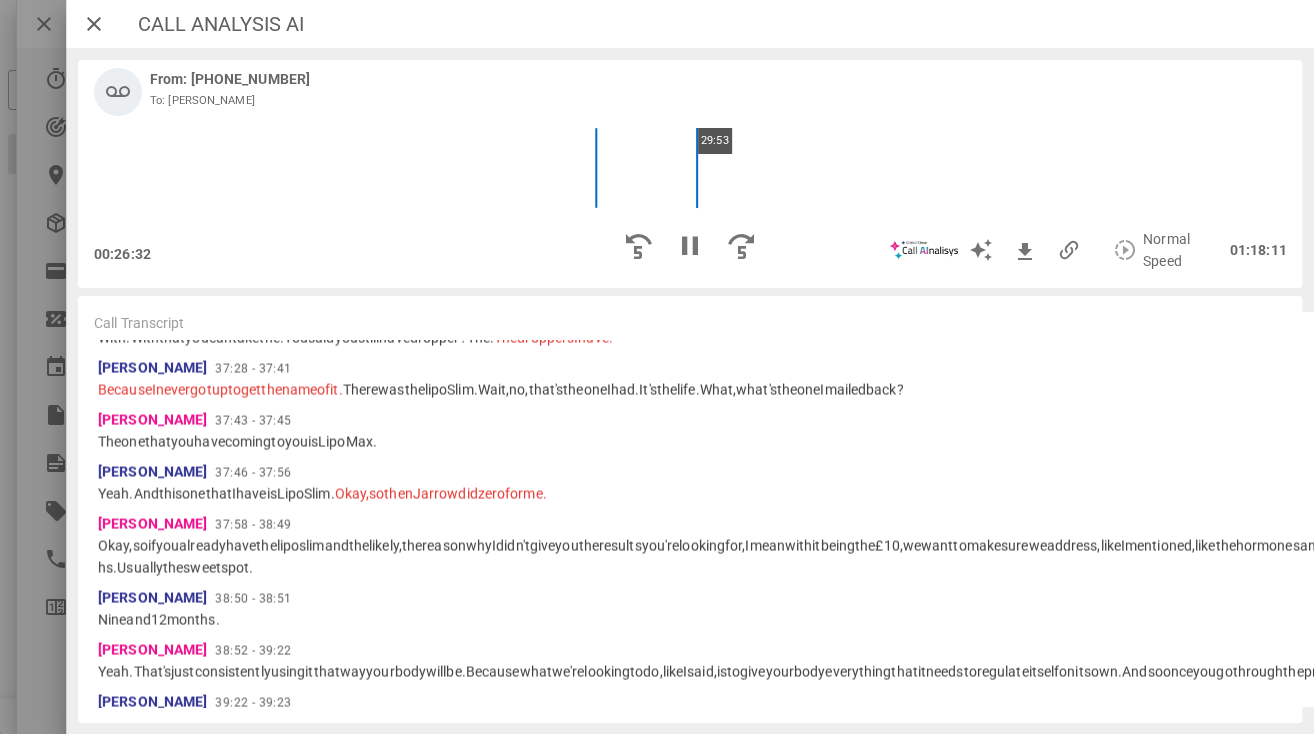 scroll, scrollTop: 8041, scrollLeft: 0, axis: vertical 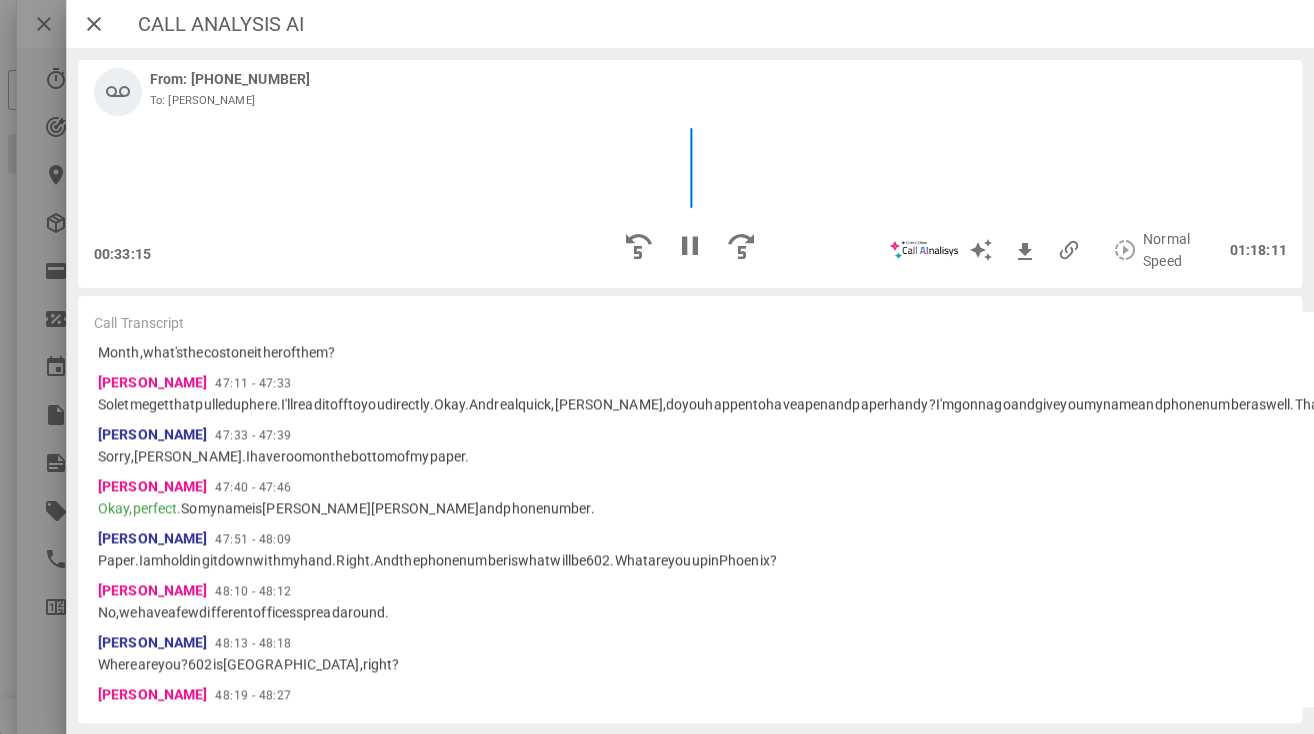 click on "You've" at bounding box center [254, -2930] 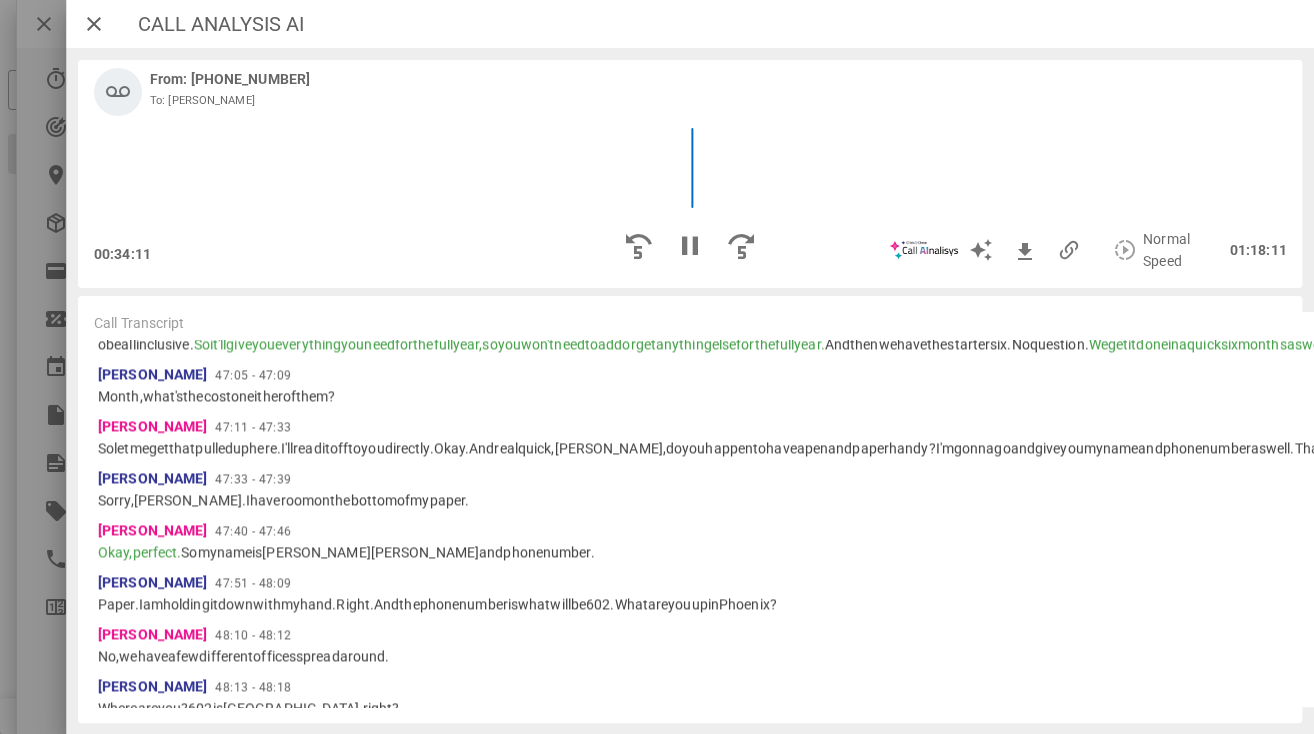 scroll, scrollTop: 0, scrollLeft: 430, axis: horizontal 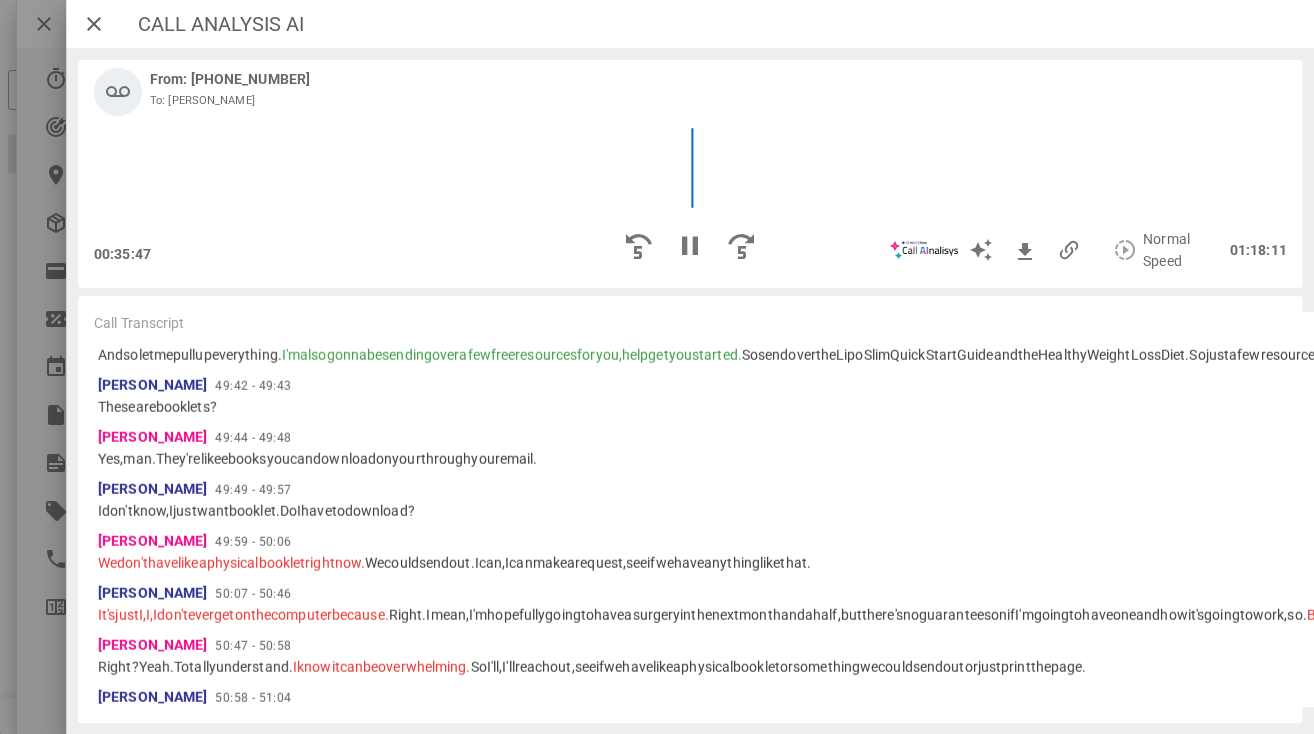 click on "questions." at bounding box center (254, -3240) 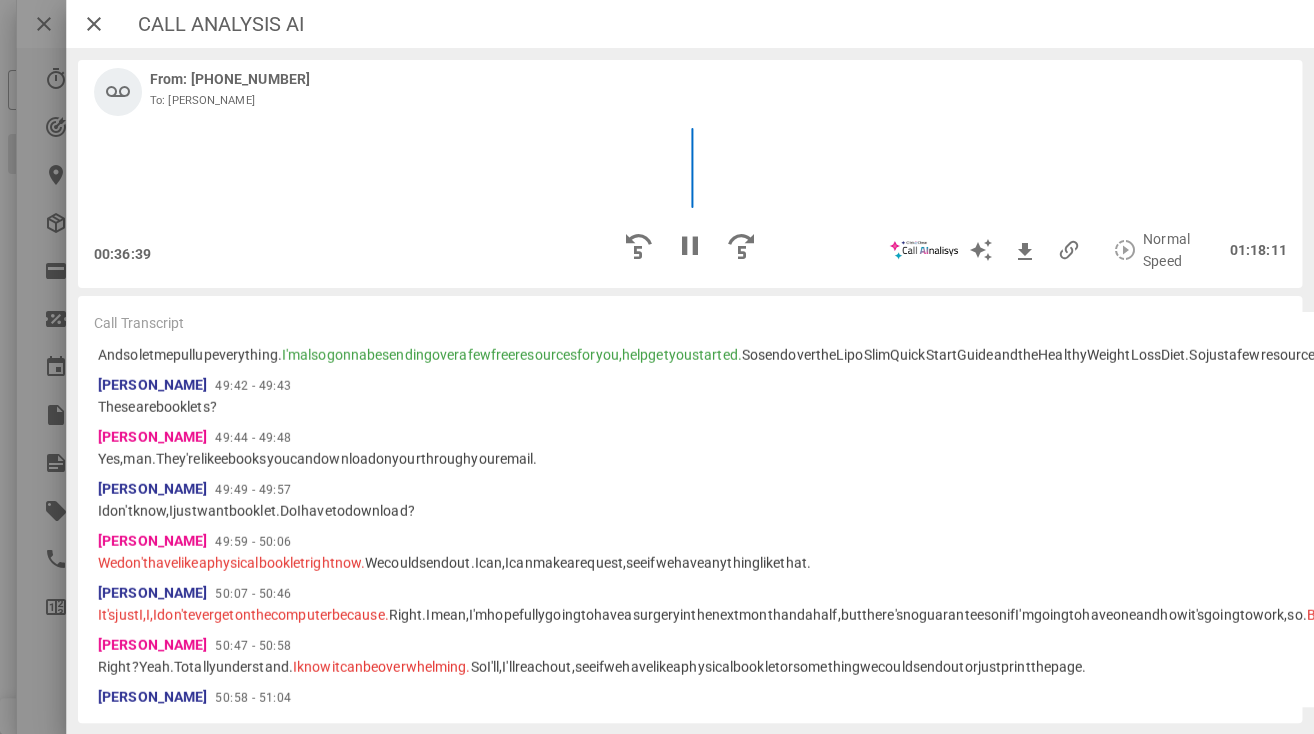 scroll, scrollTop: 0, scrollLeft: 504, axis: horizontal 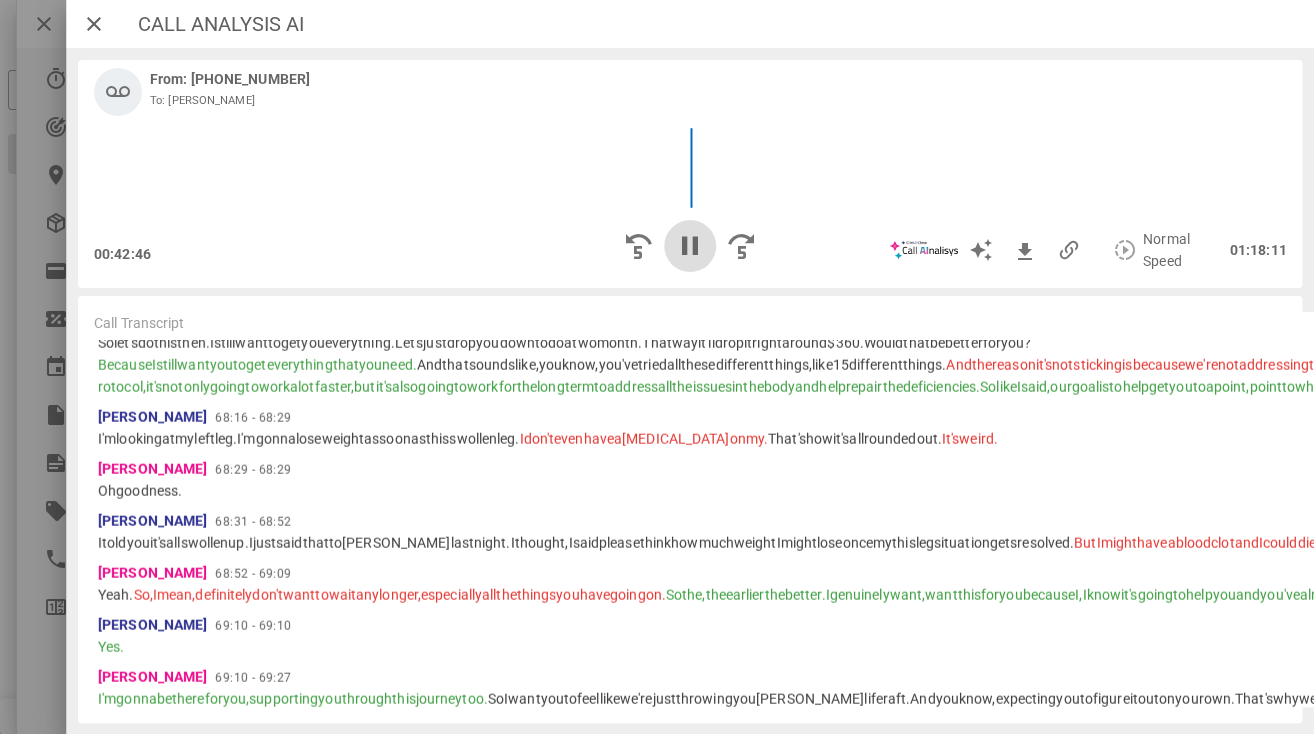 click at bounding box center (690, 246) 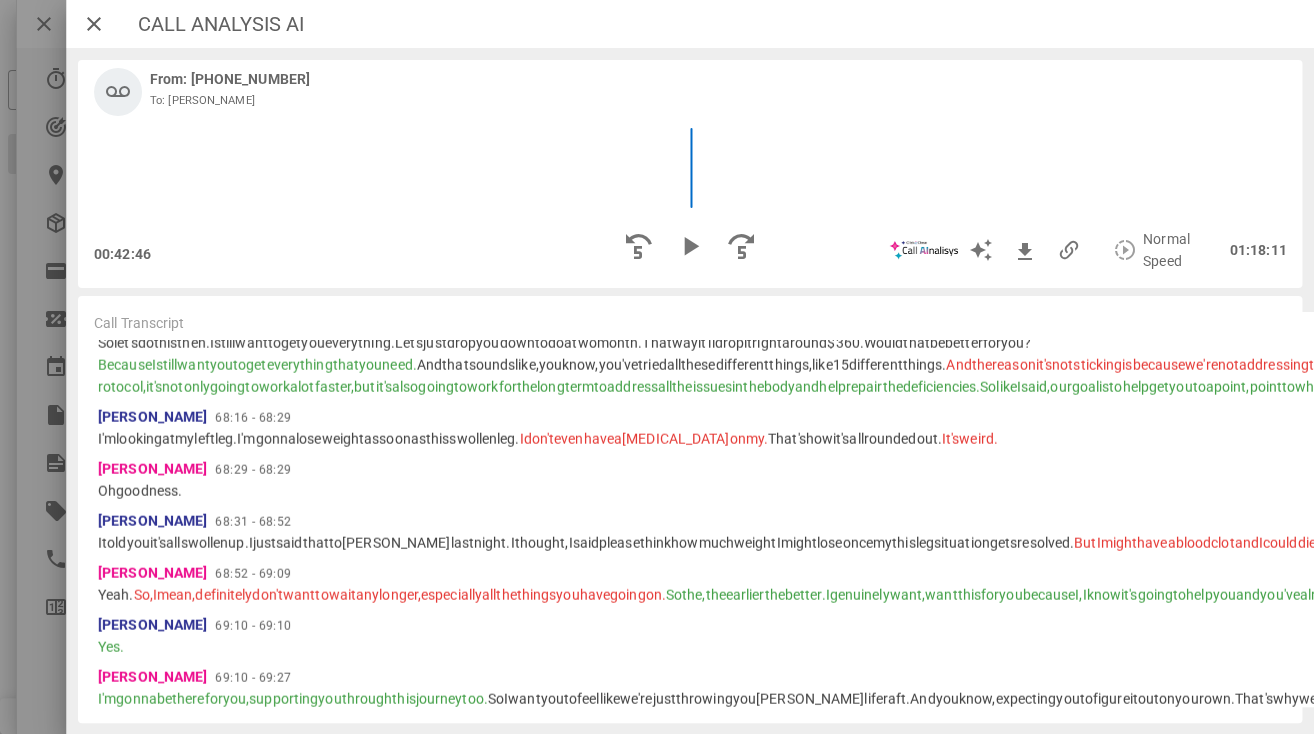 click on "[PERSON_NAME]  43:01 - 43:14  Yep.   And   then   the   last   one   is   the   deep   Sleep   clean.   So   that's   going   to   help   you   to   get   that   deep,   well   rested   REM   sleep   that   you   need.   And   it's   also   going   to   help   flush   out   the   liver   and   kidneys   while   you're   sleeping   as   well.   So   you'll   essentially   be   burning   fat   while   you're   asleep." at bounding box center [2433, -3879] 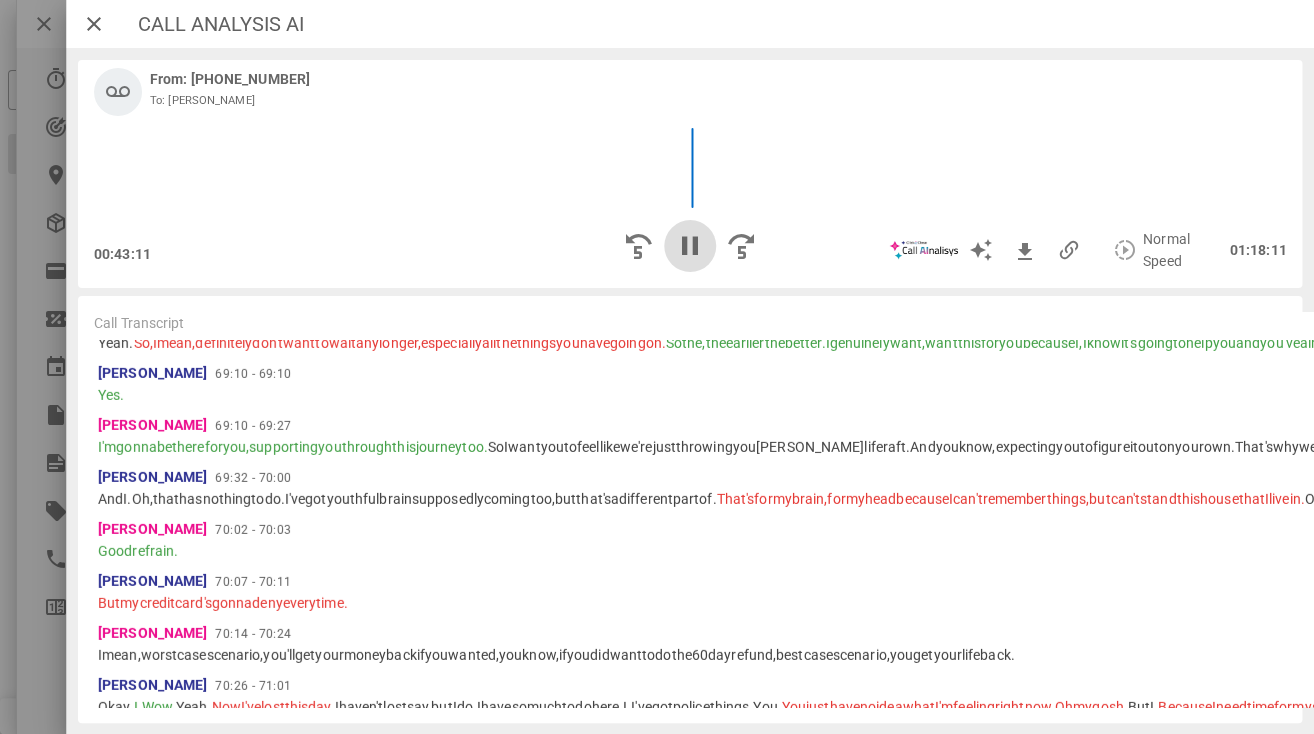 click at bounding box center [690, 246] 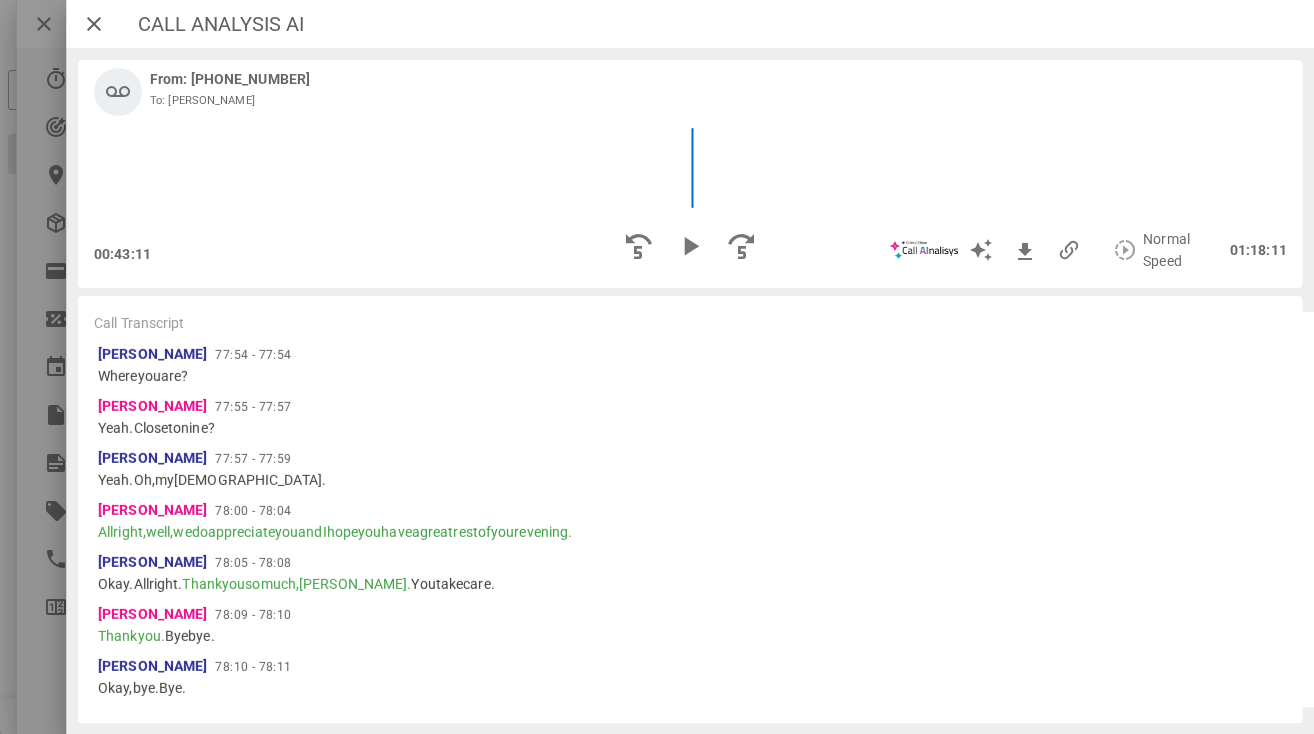 scroll, scrollTop: 18116, scrollLeft: 0, axis: vertical 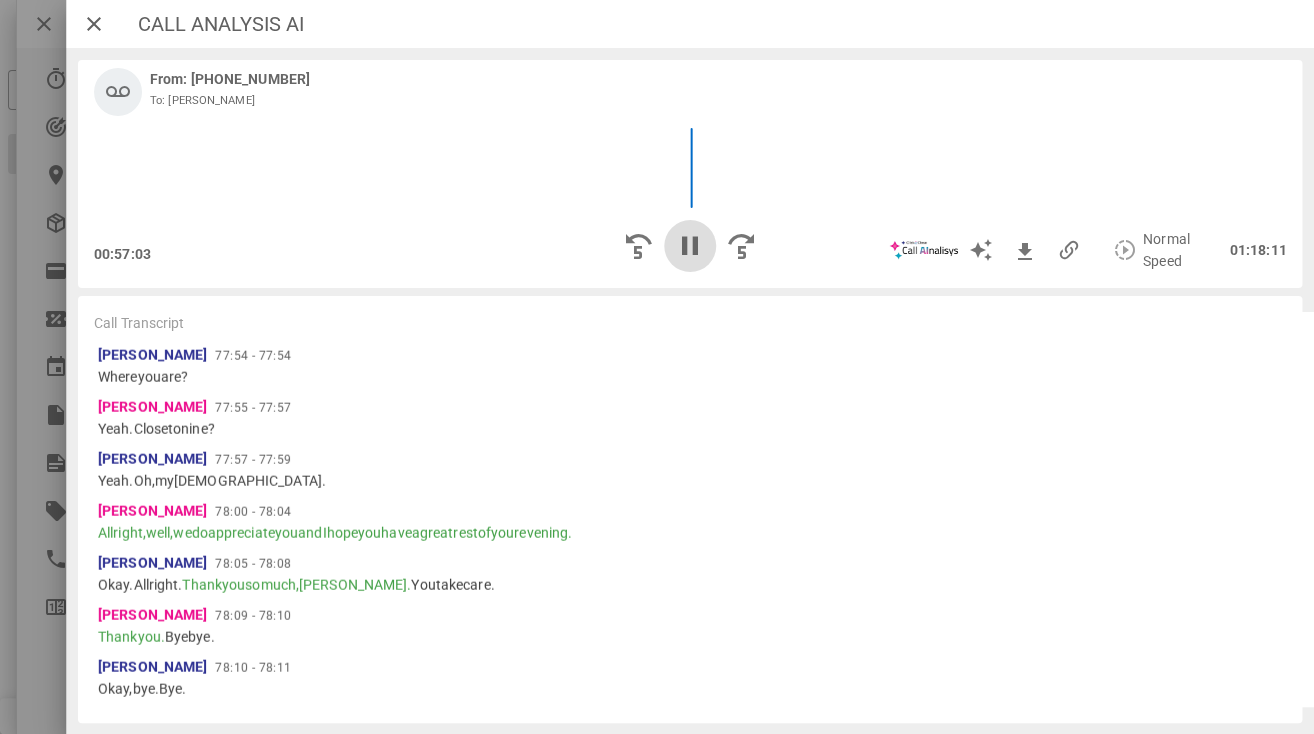 click at bounding box center [690, 246] 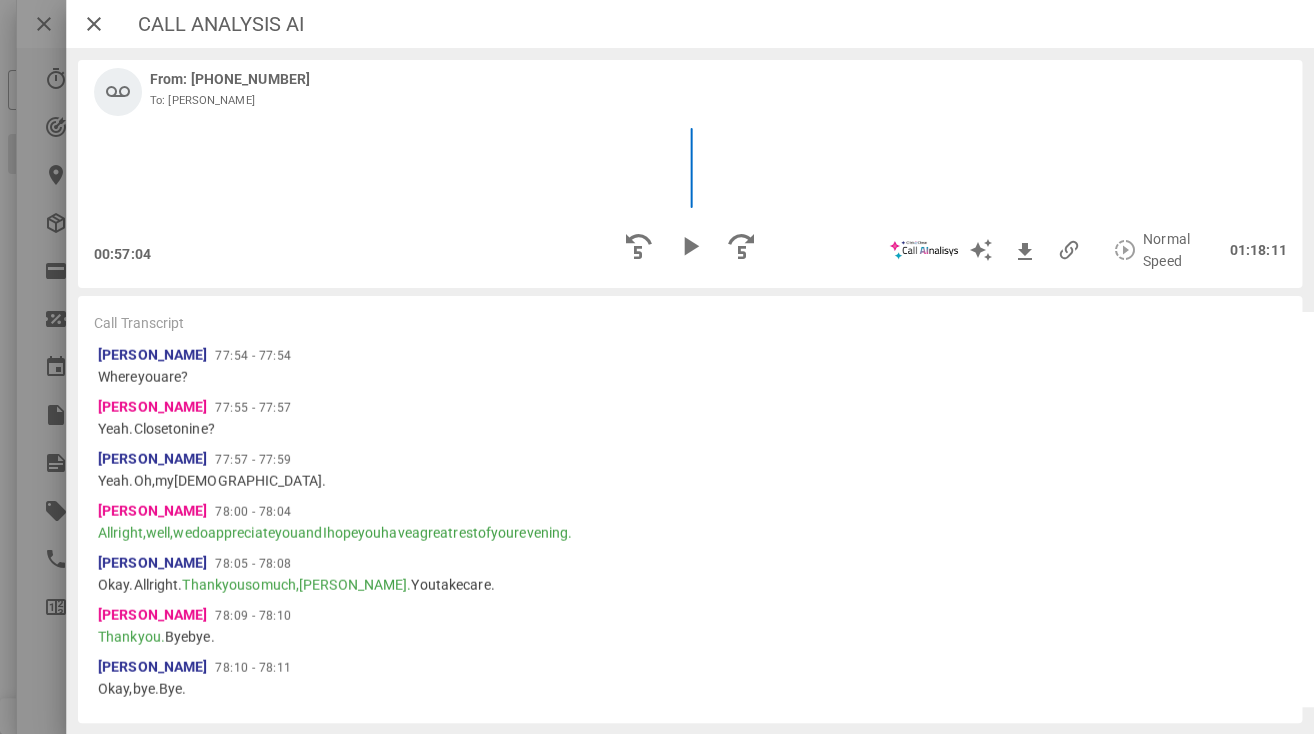 scroll, scrollTop: 20135, scrollLeft: 0, axis: vertical 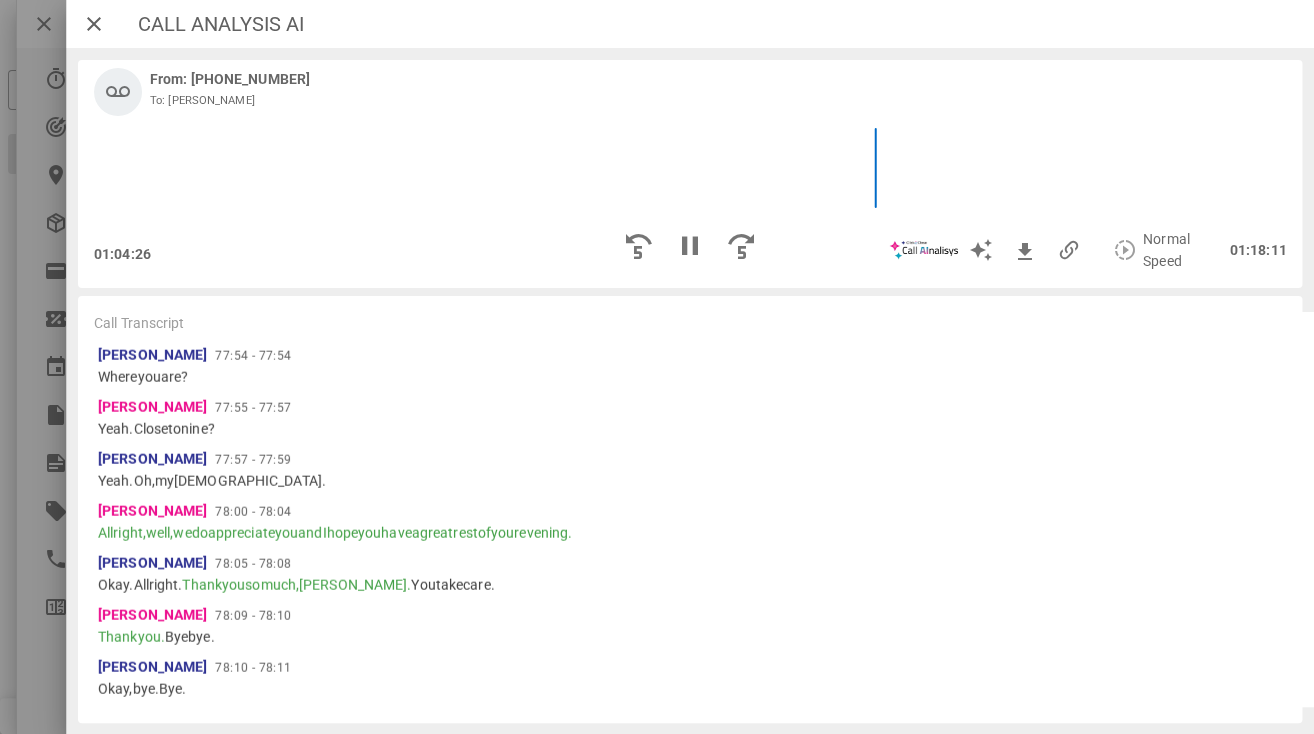 click on "that" at bounding box center (4729, -2446) 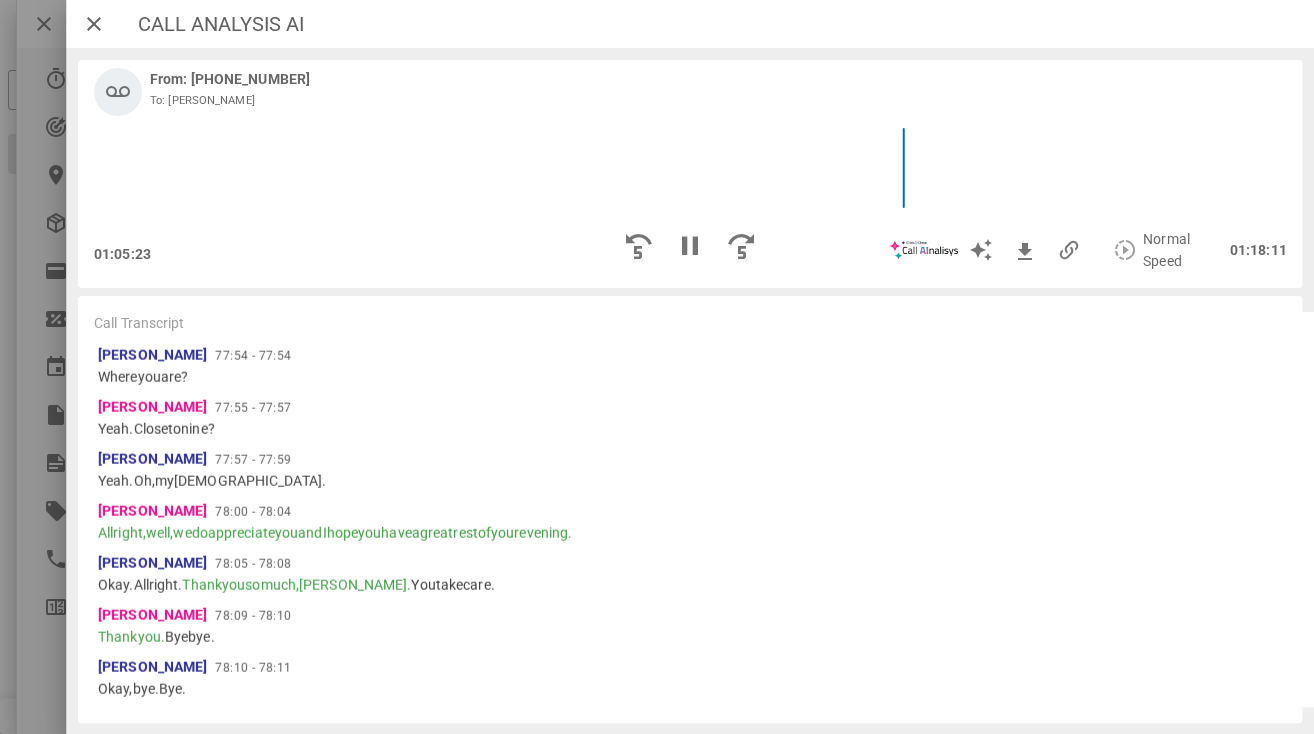 scroll, scrollTop: 20976, scrollLeft: 0, axis: vertical 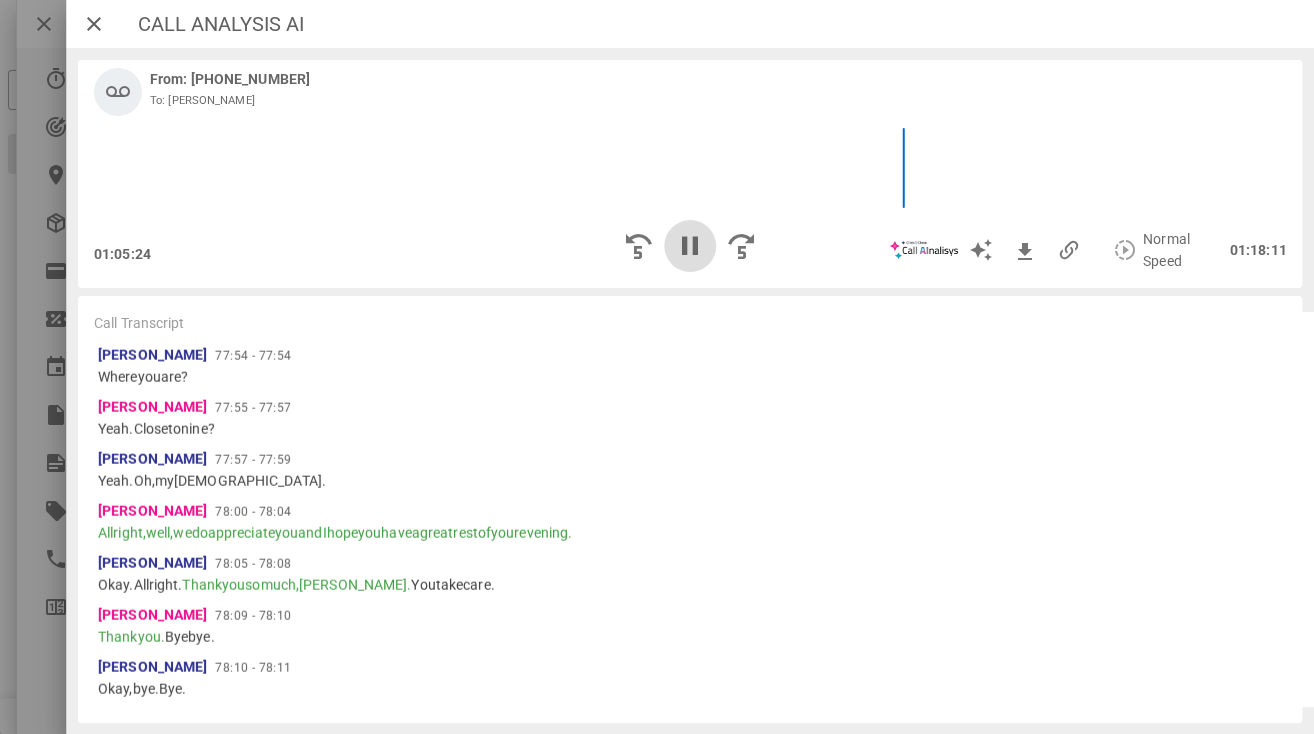 click at bounding box center [690, 246] 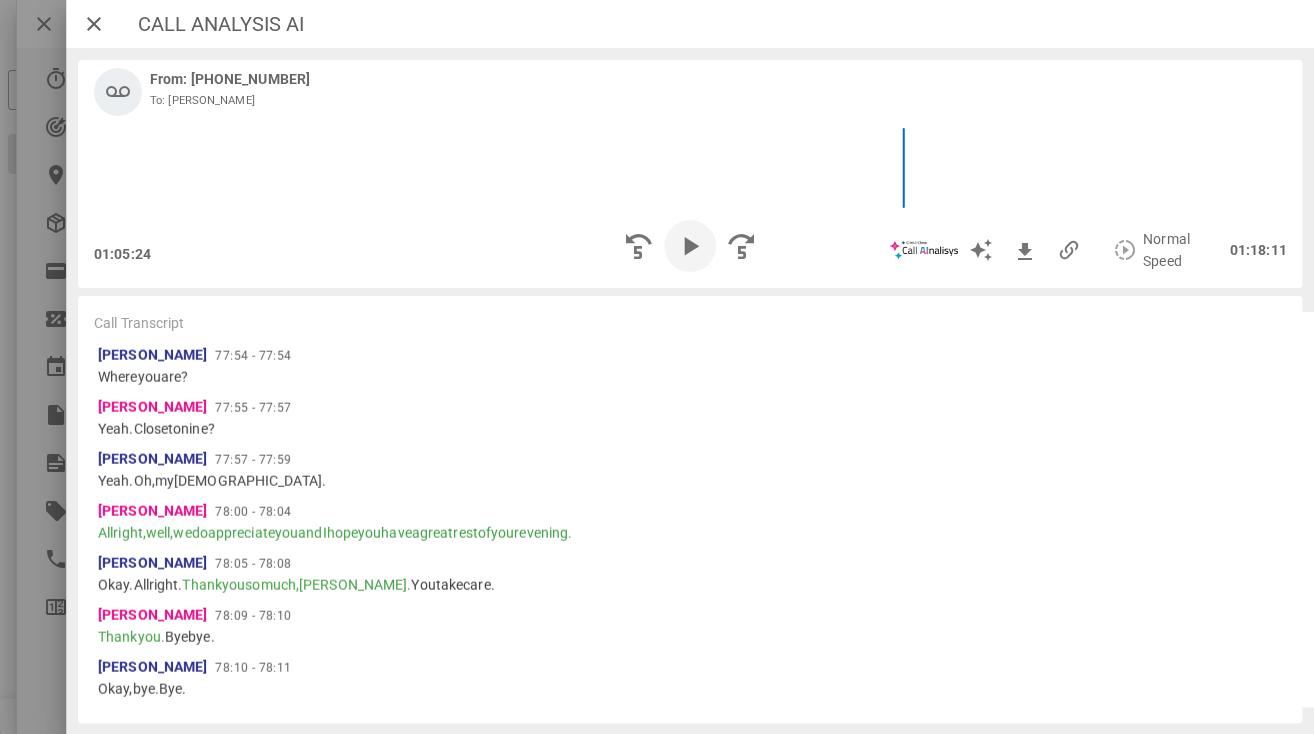 scroll, scrollTop: 20605, scrollLeft: 0, axis: vertical 